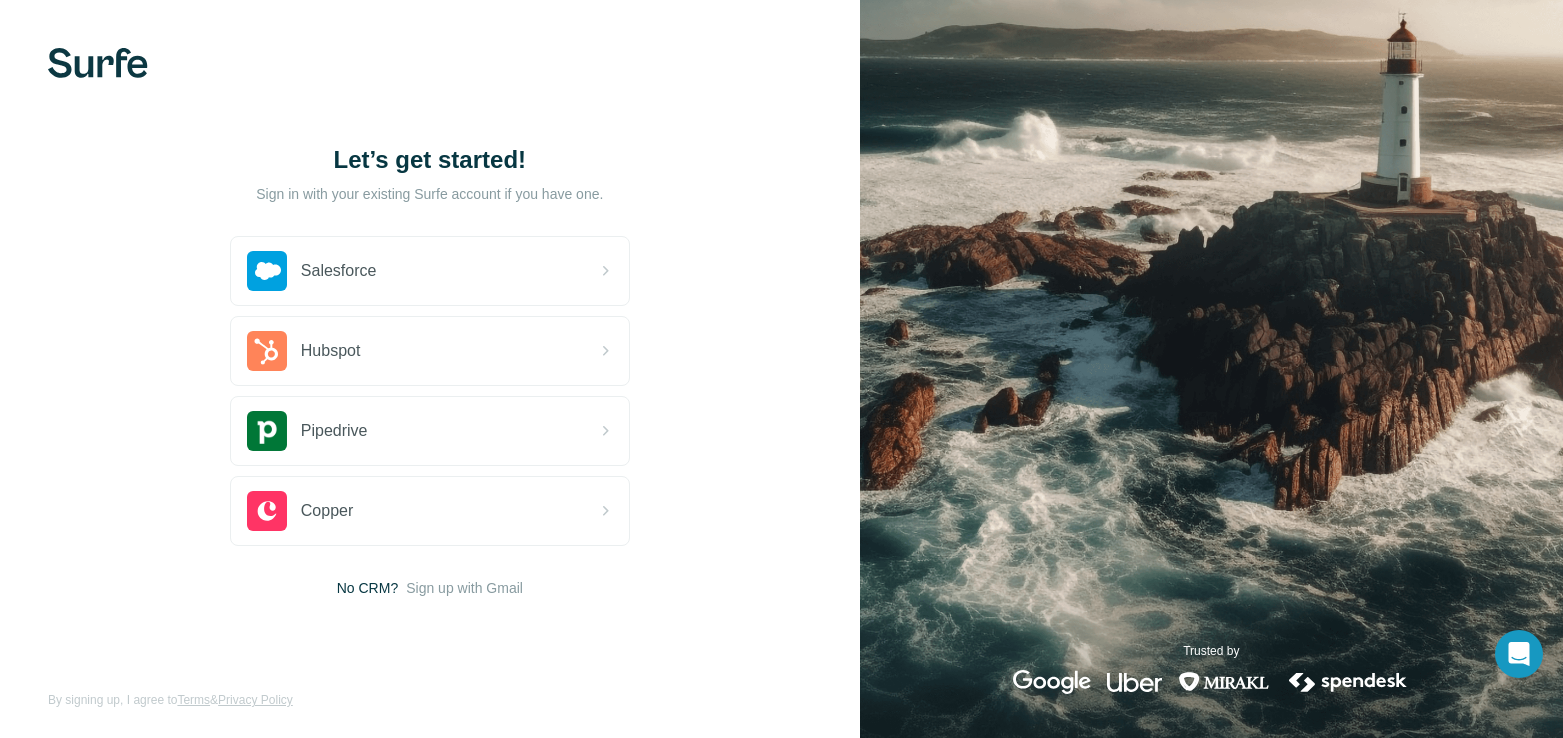 scroll, scrollTop: 0, scrollLeft: 0, axis: both 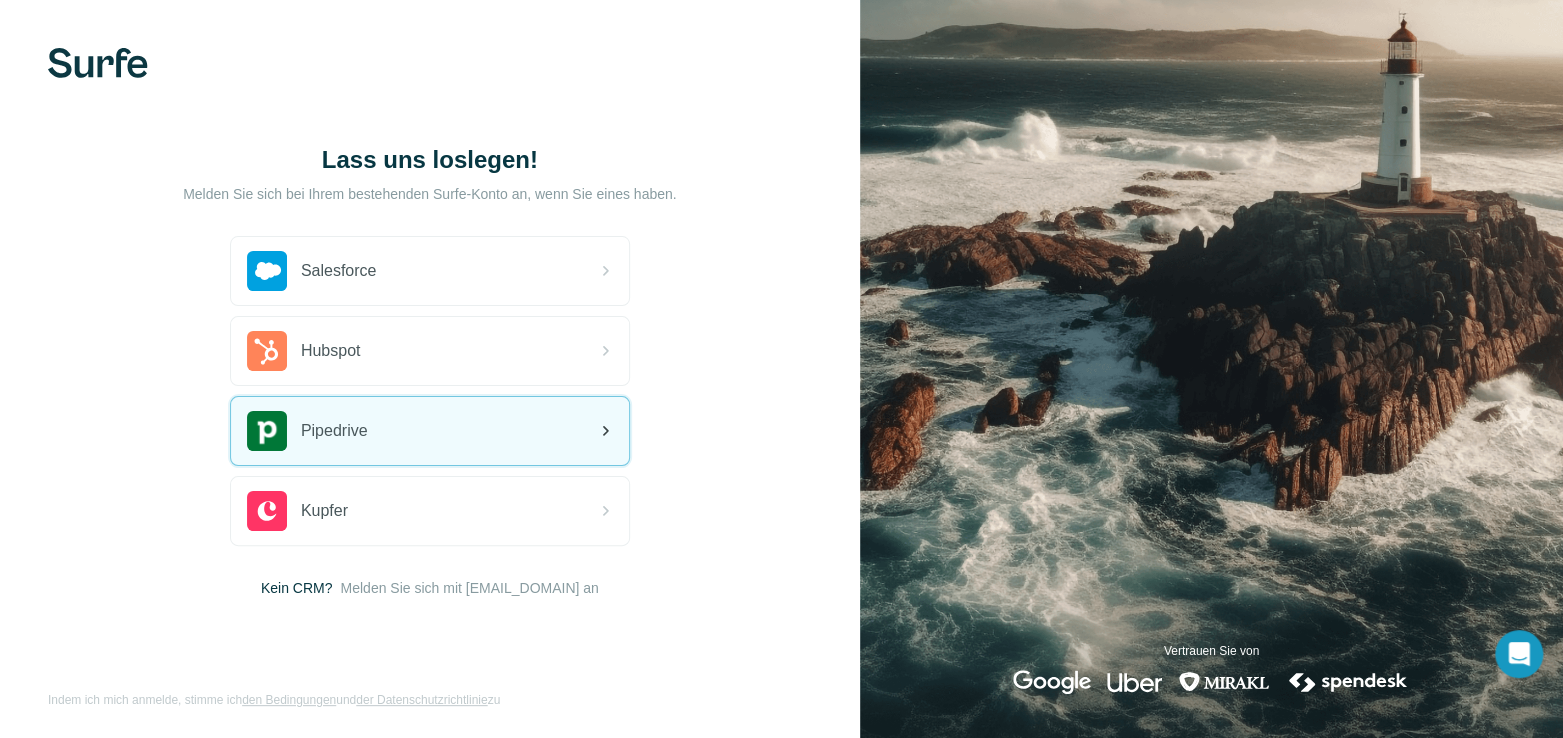 click on "Pipedrive" at bounding box center (430, 431) 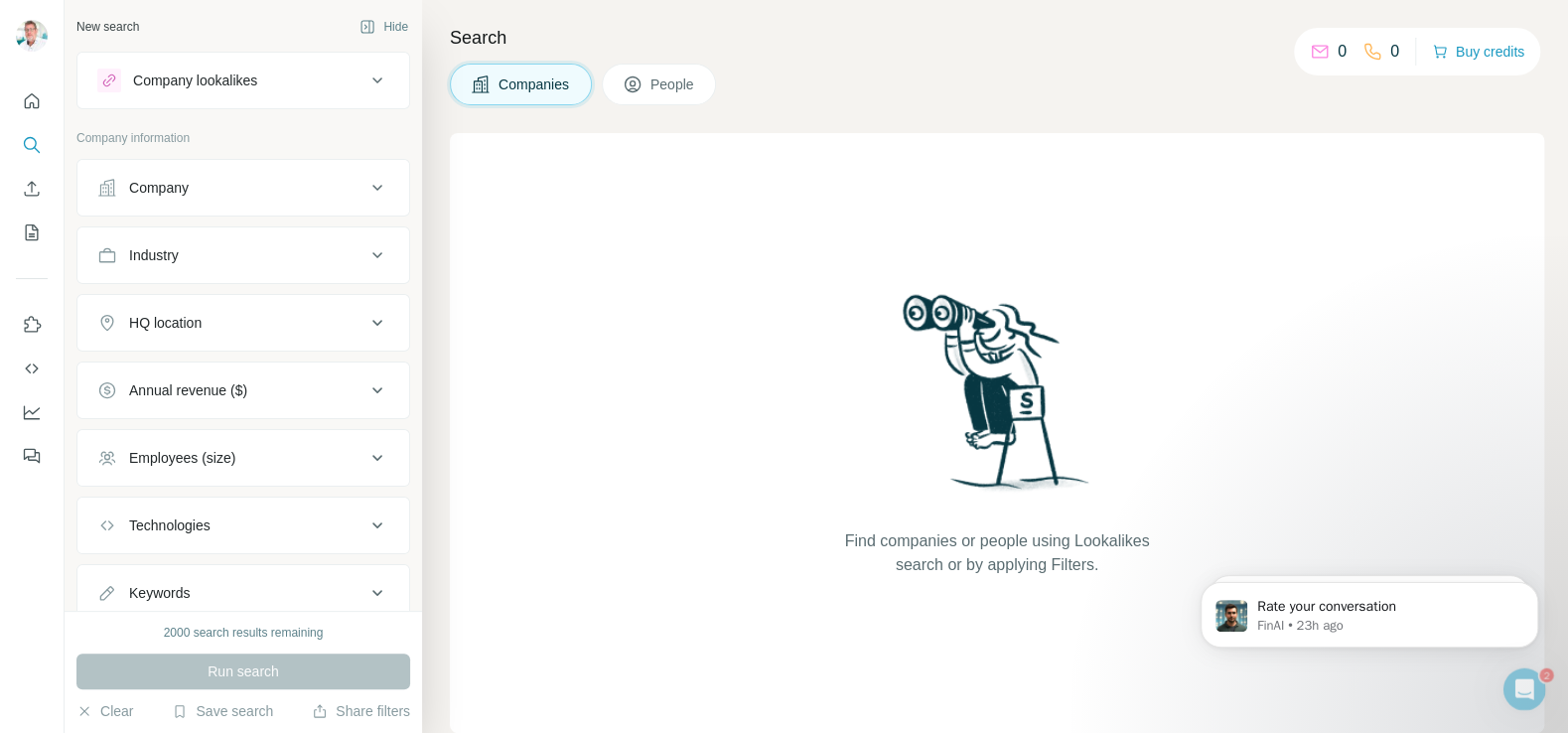scroll, scrollTop: 0, scrollLeft: 0, axis: both 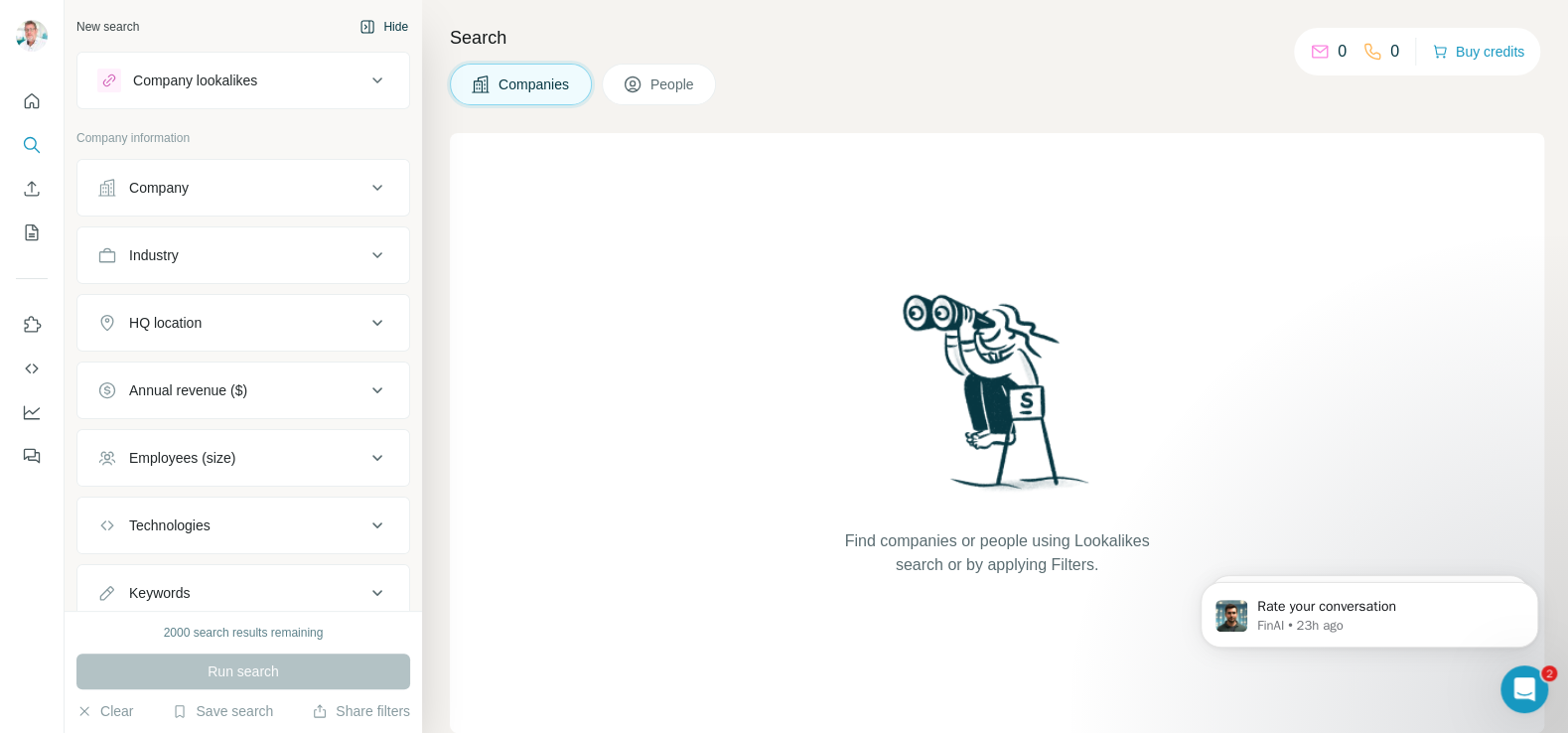 click on "Hide" at bounding box center [383, 27] 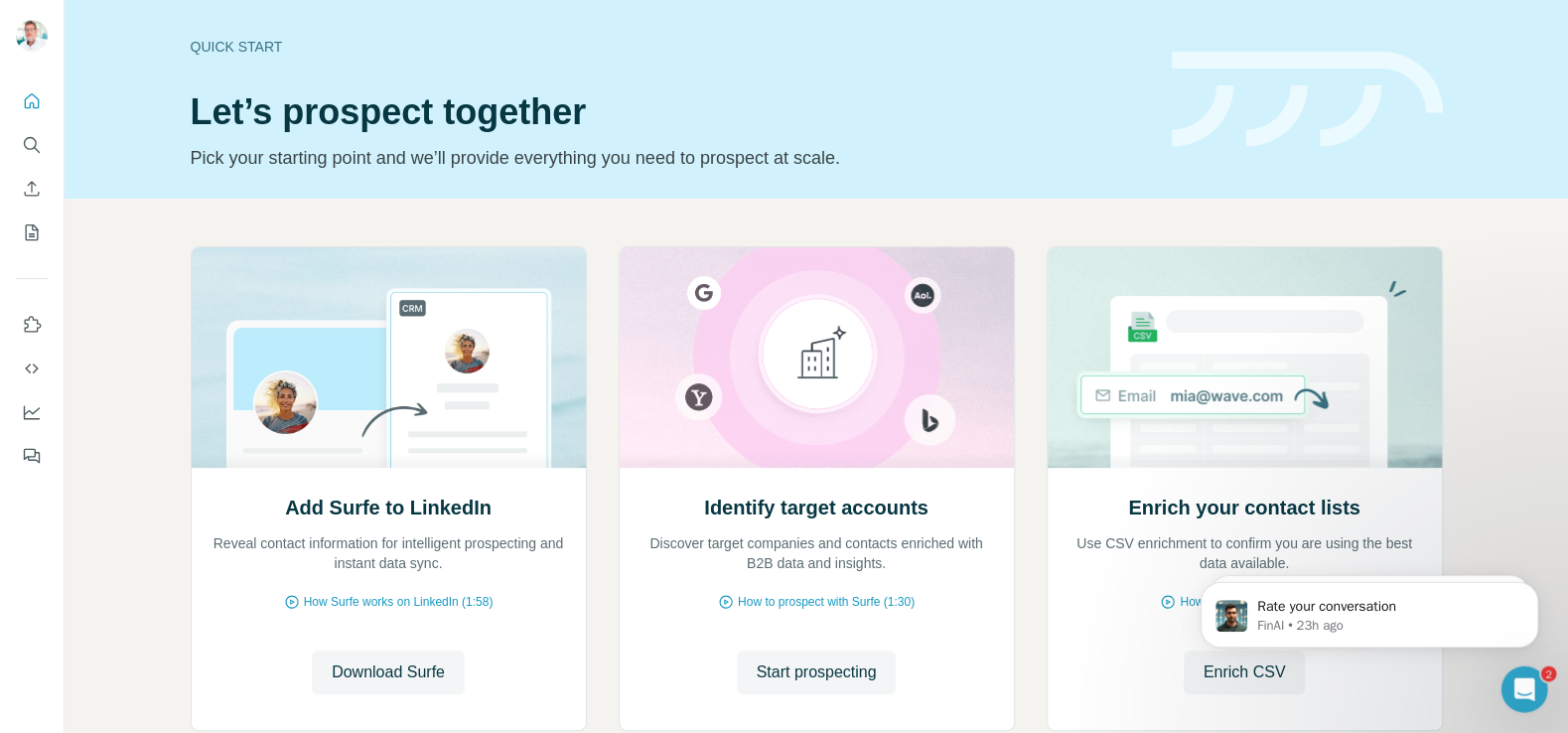 scroll, scrollTop: 0, scrollLeft: 0, axis: both 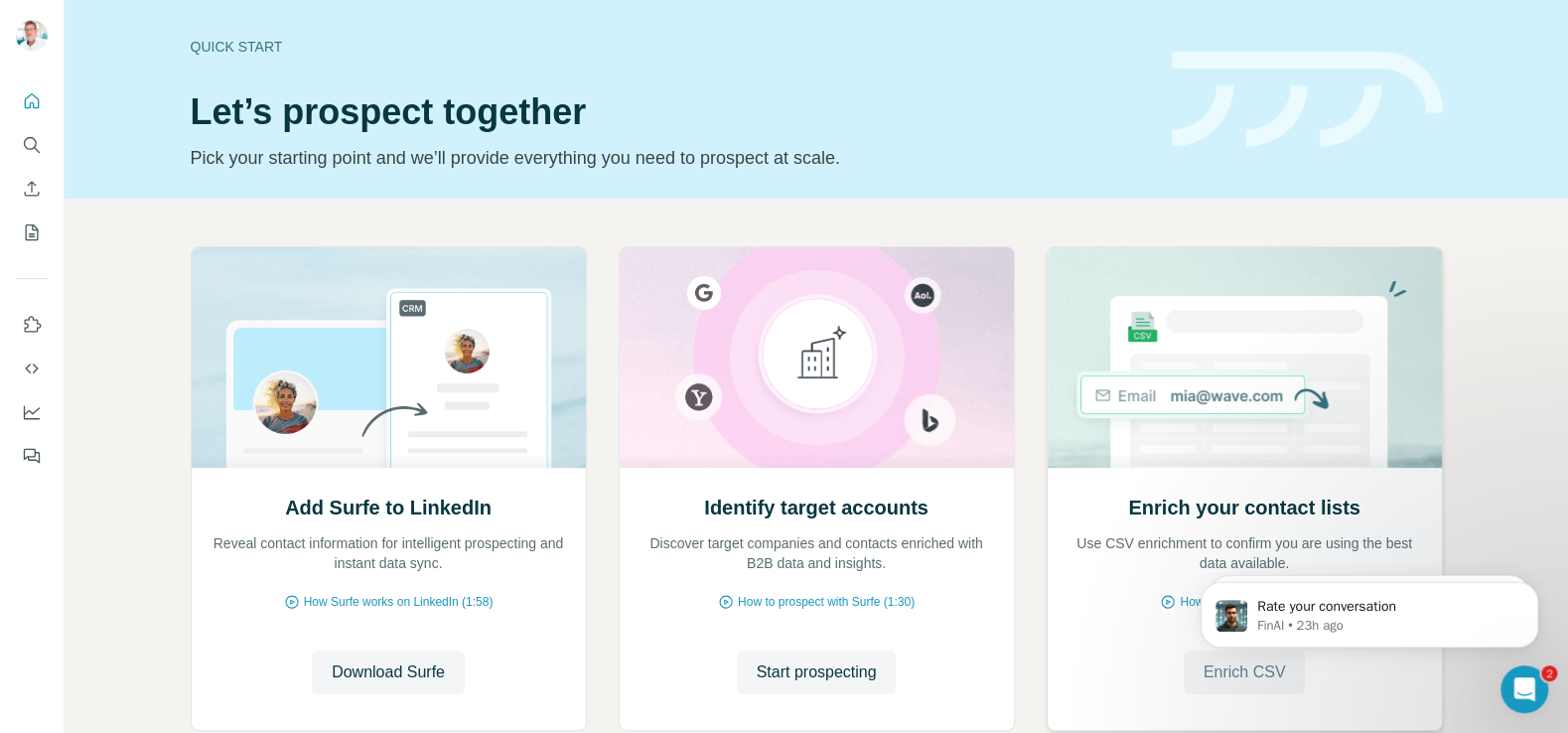 click on "Enrich CSV" at bounding box center (1244, 672) 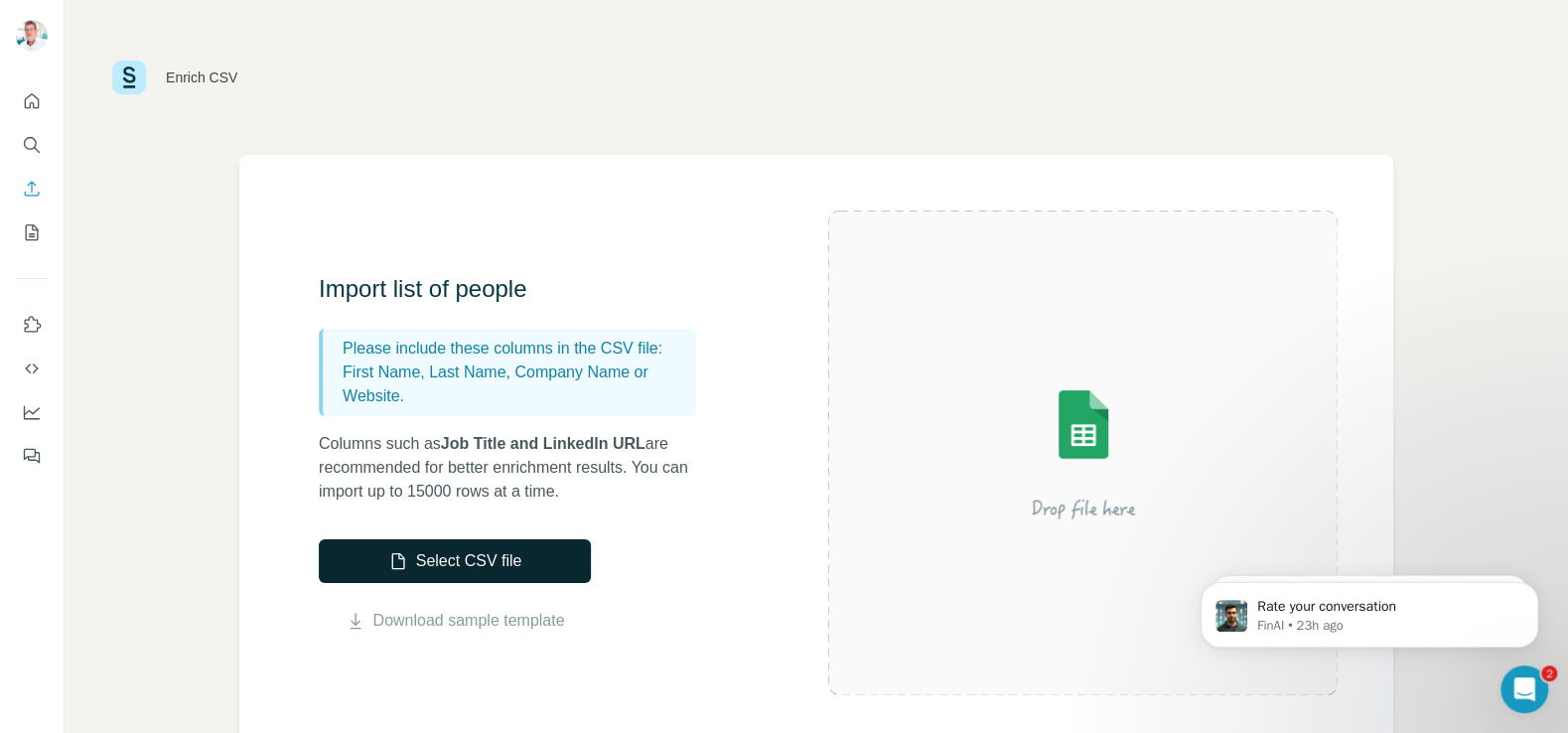 click on "Select CSV file" at bounding box center (455, 561) 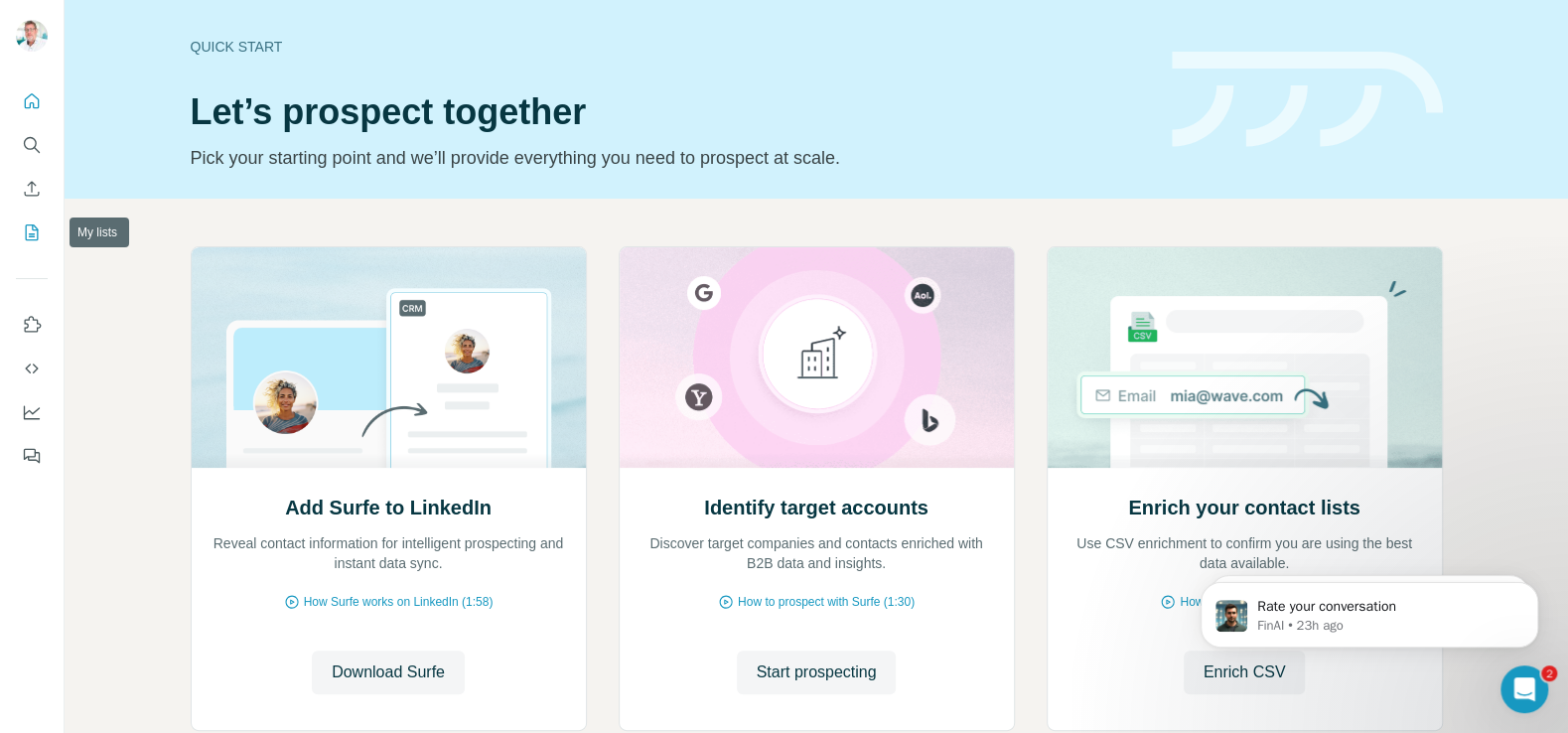 click 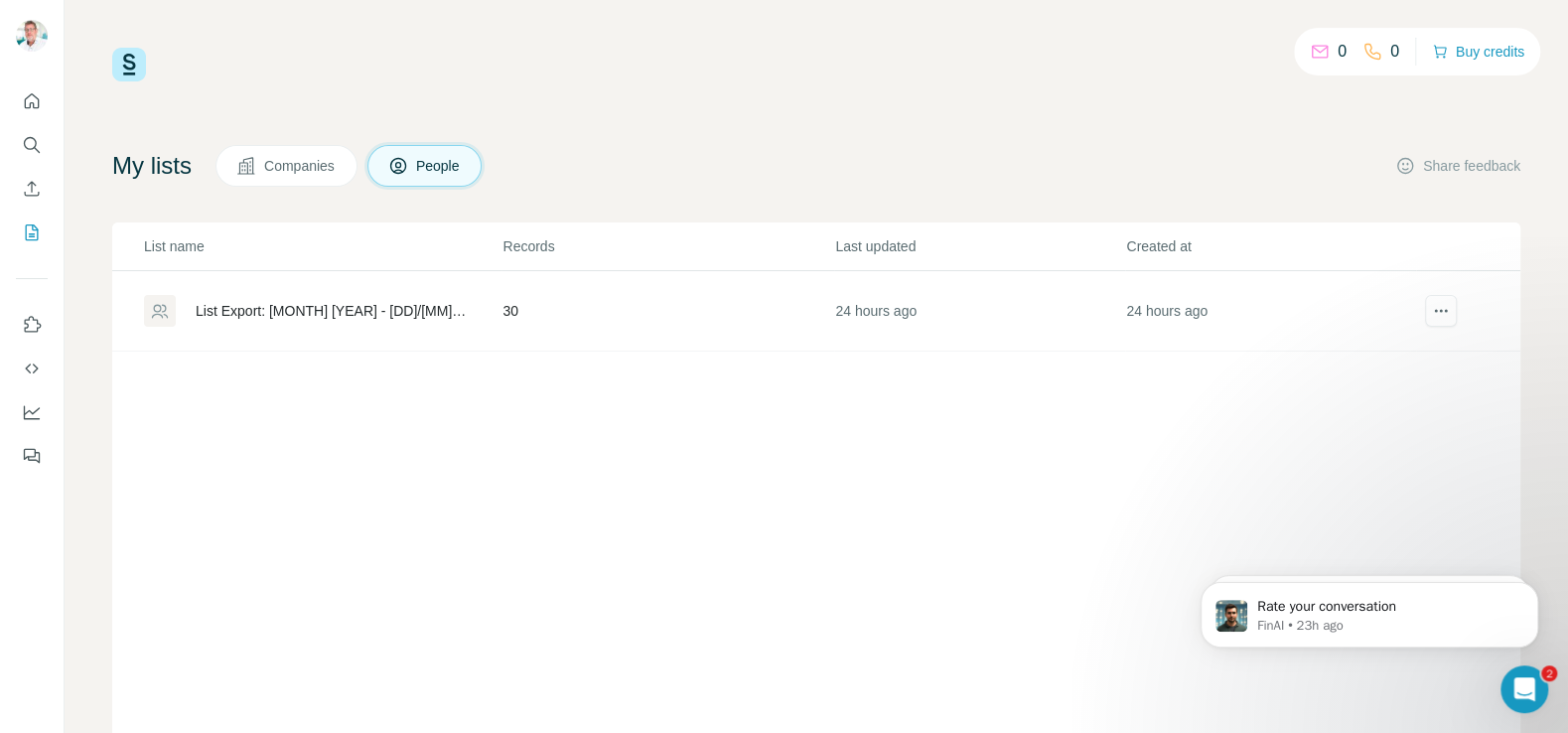 click on "List name Records Last updated Created at List Export: August 2025 - 01/08/2025 11:33 30 24 hours ago 24 hours ago" at bounding box center [816, 491] 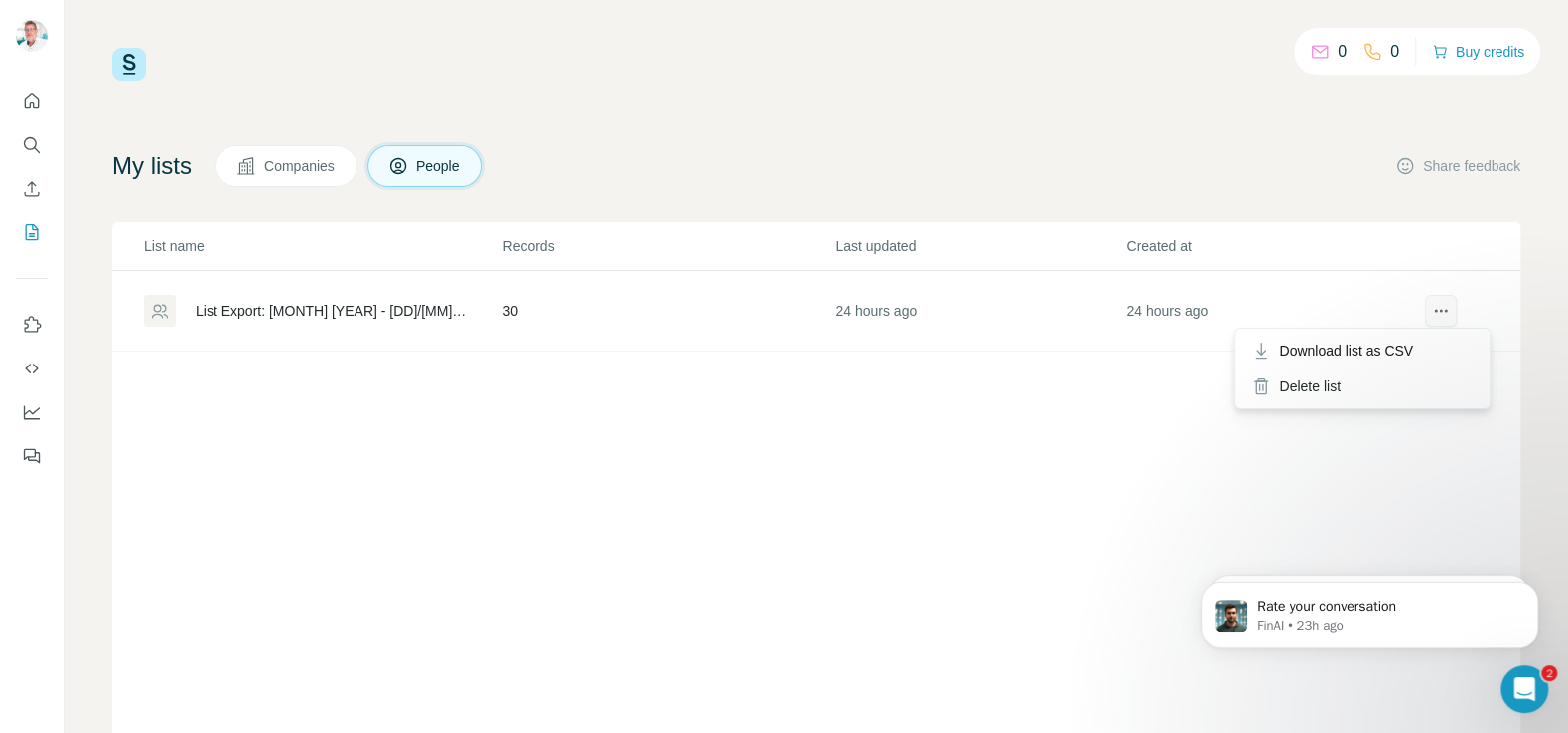 click 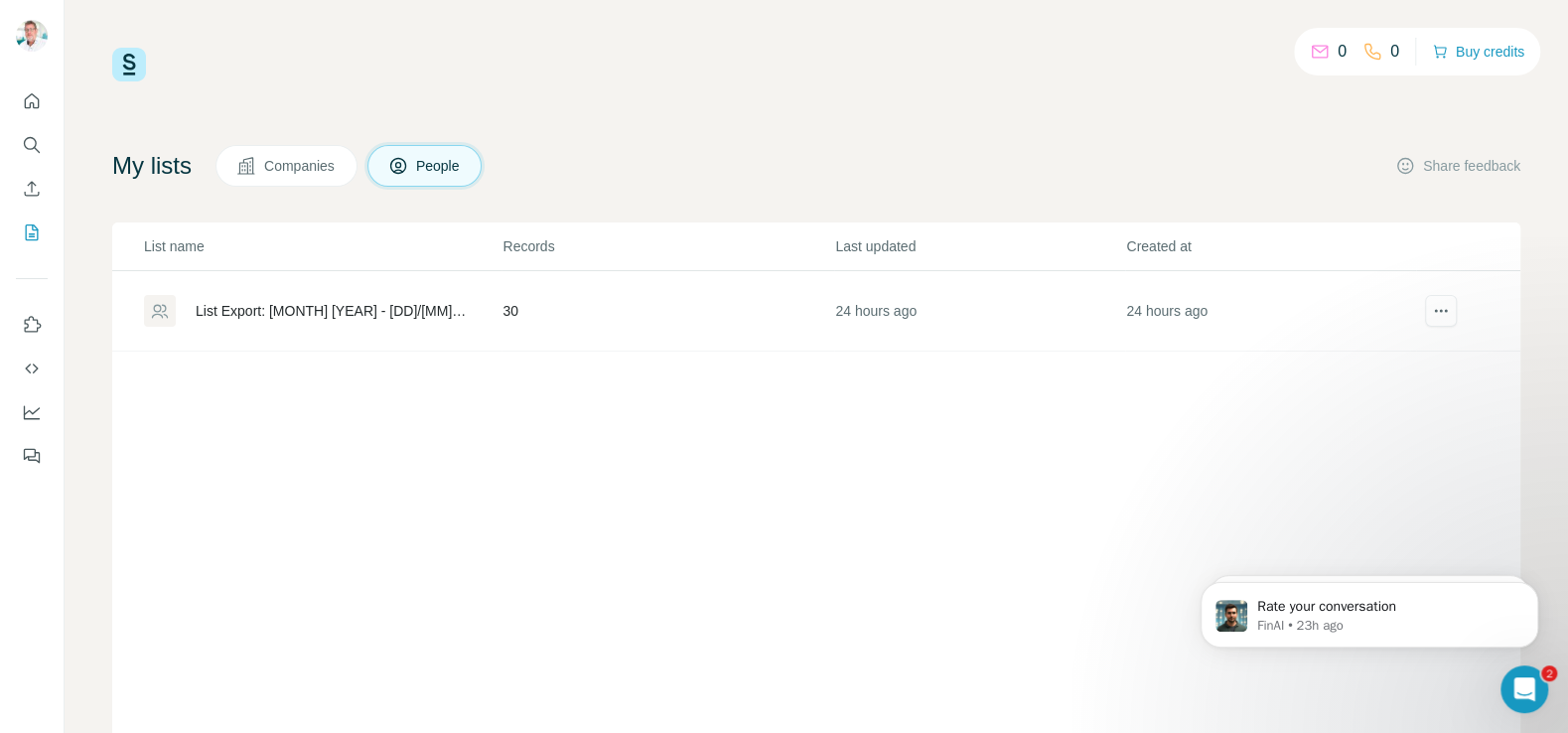 click on "List name Records Last updated Created at List Export: August 2025 - 01/08/2025 11:33 30 24 hours ago 24 hours ago" at bounding box center (816, 491) 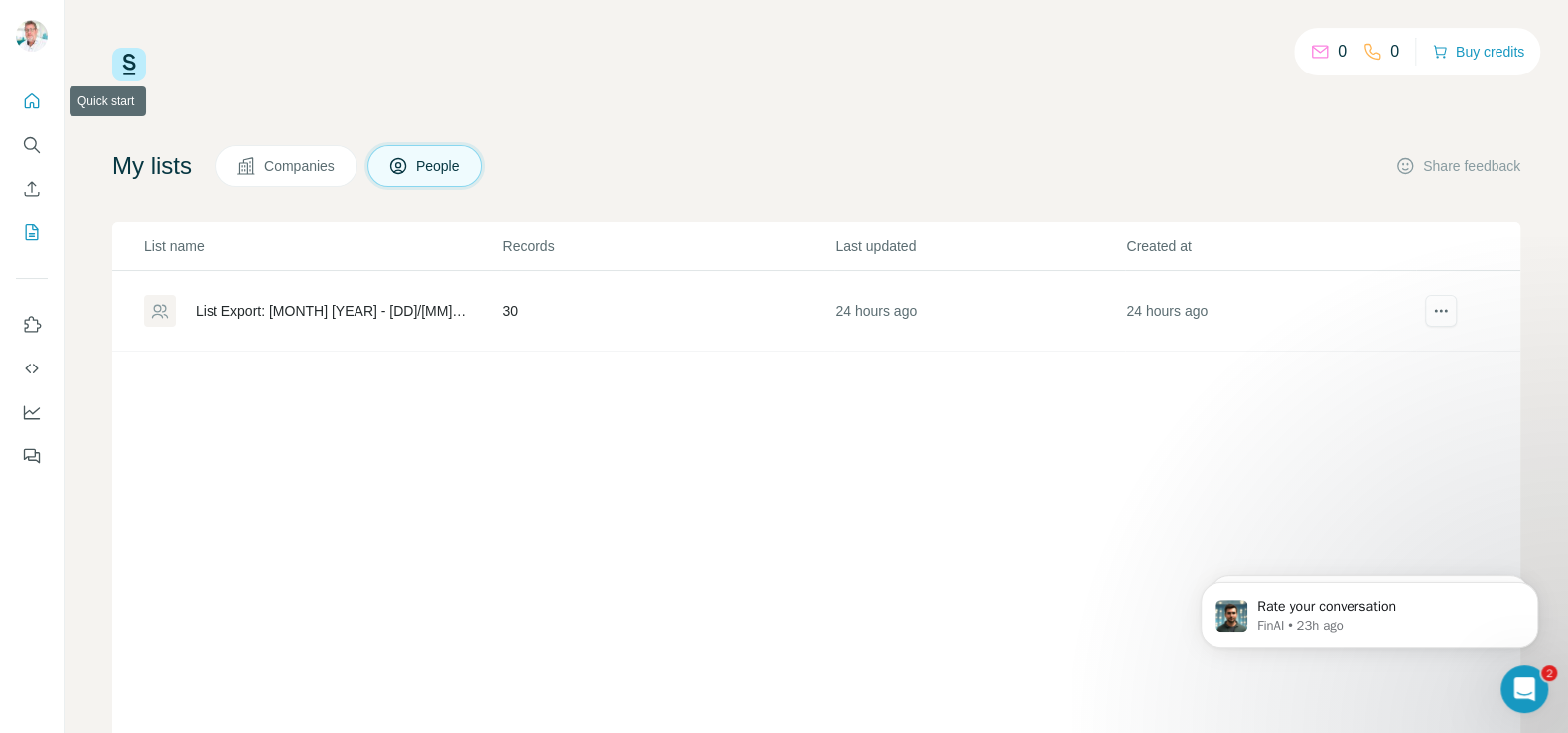 click 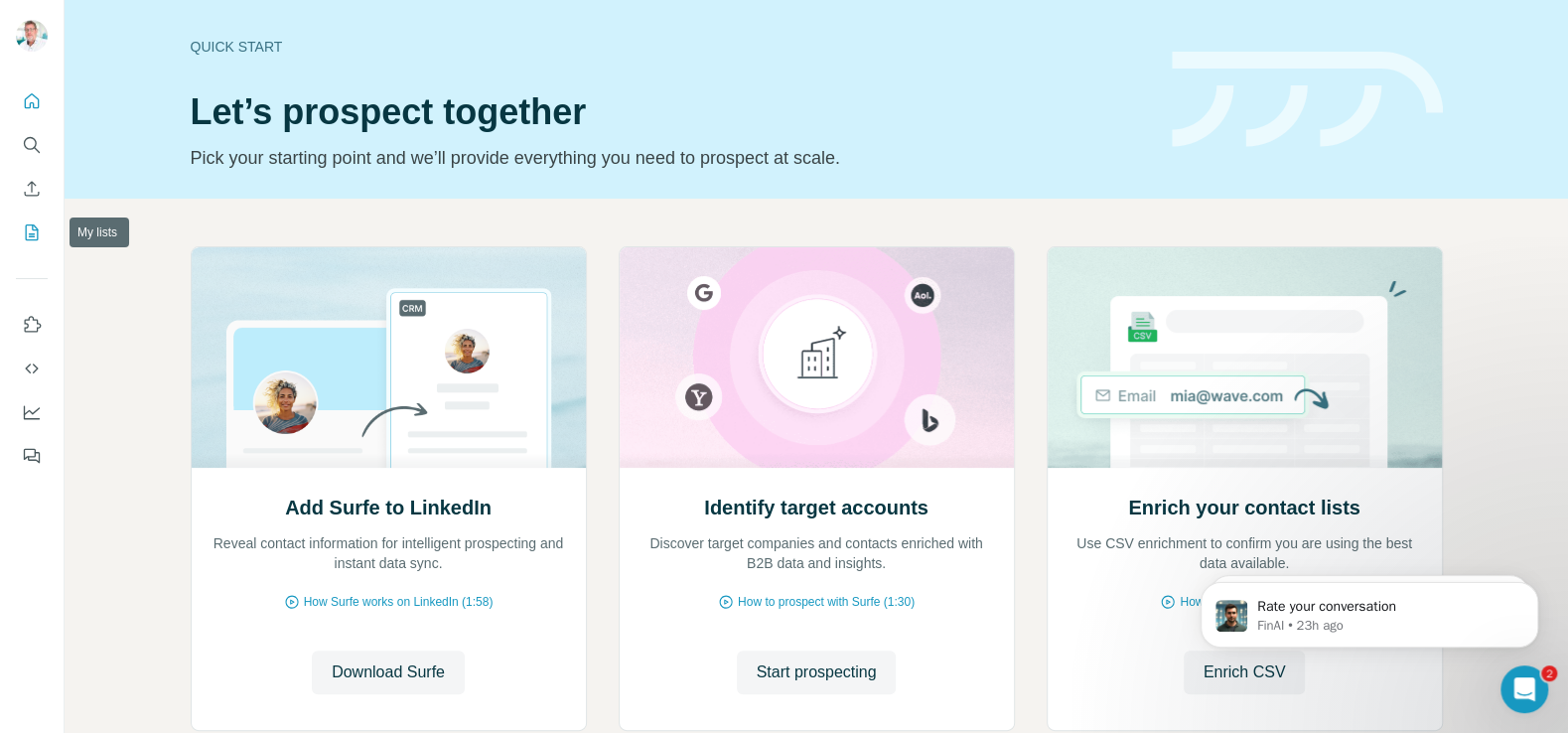 click 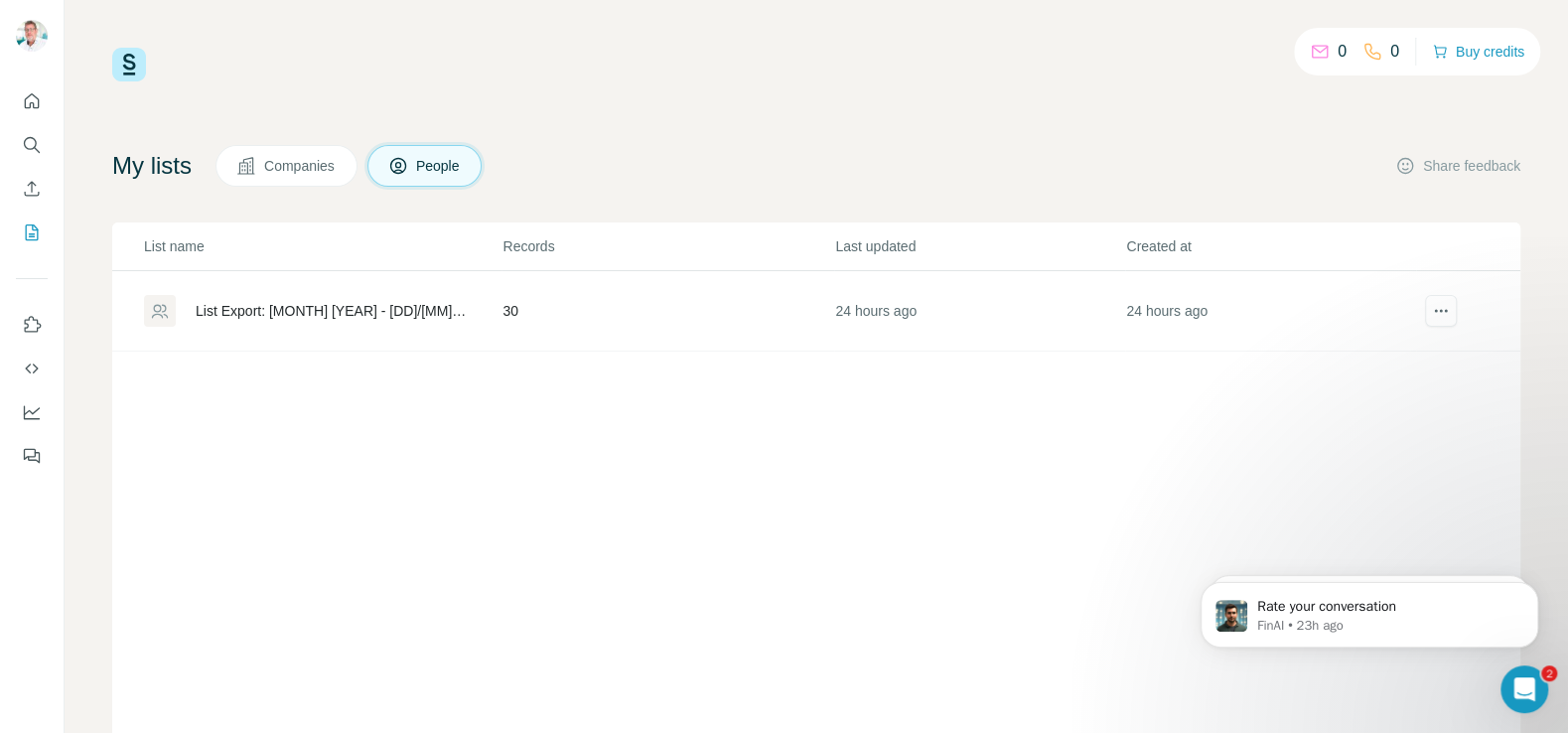 click on "My lists" at bounding box center [152, 166] 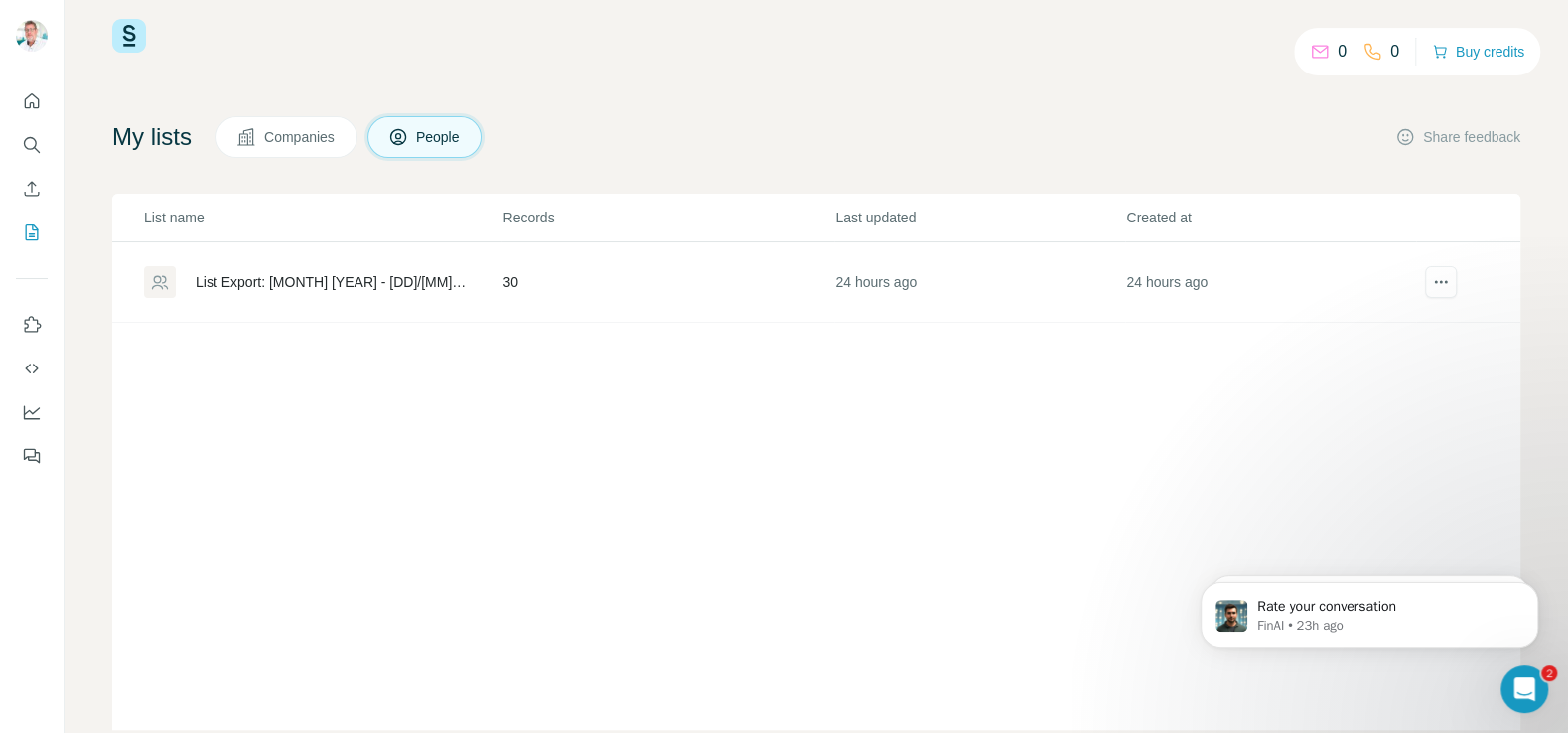 scroll, scrollTop: 0, scrollLeft: 0, axis: both 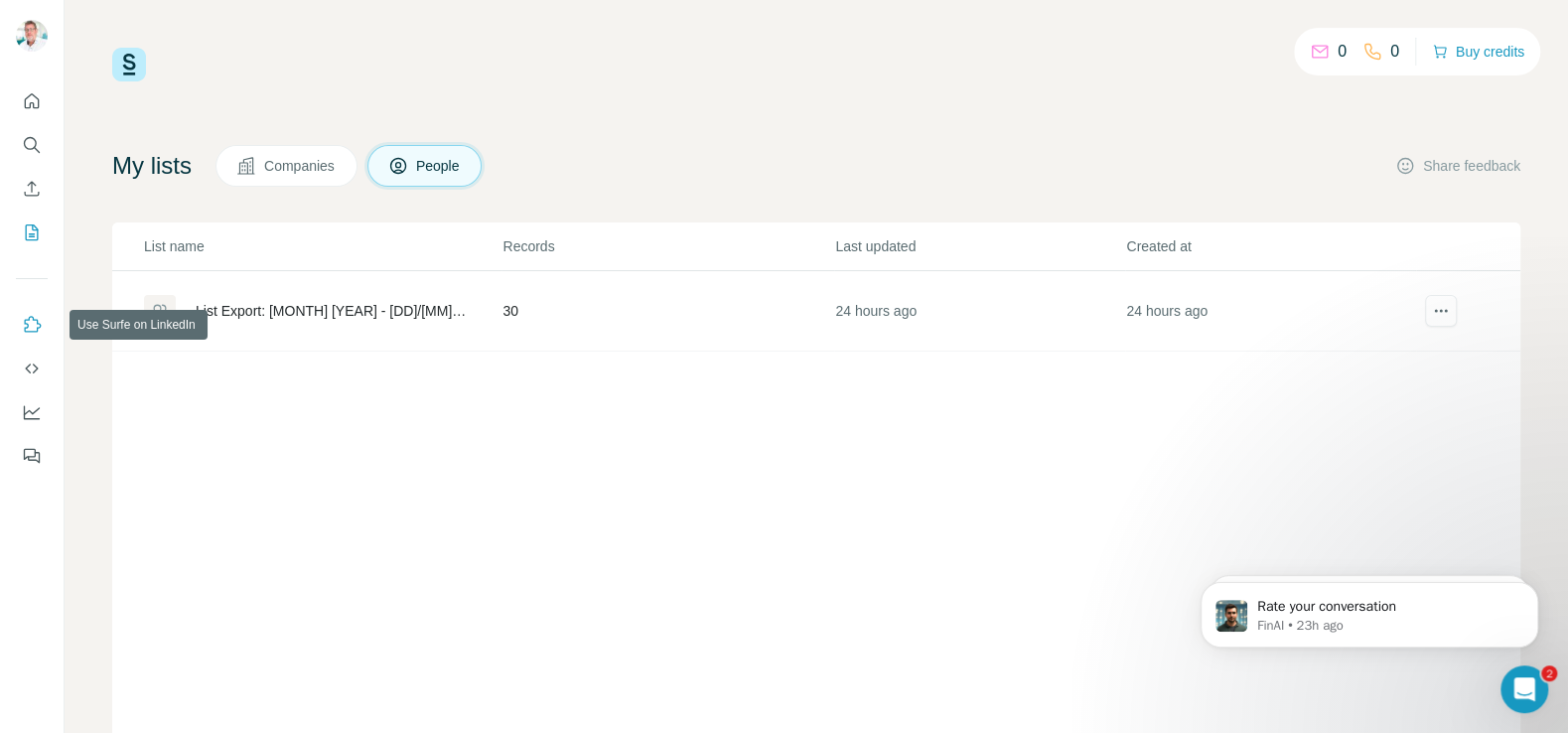 click 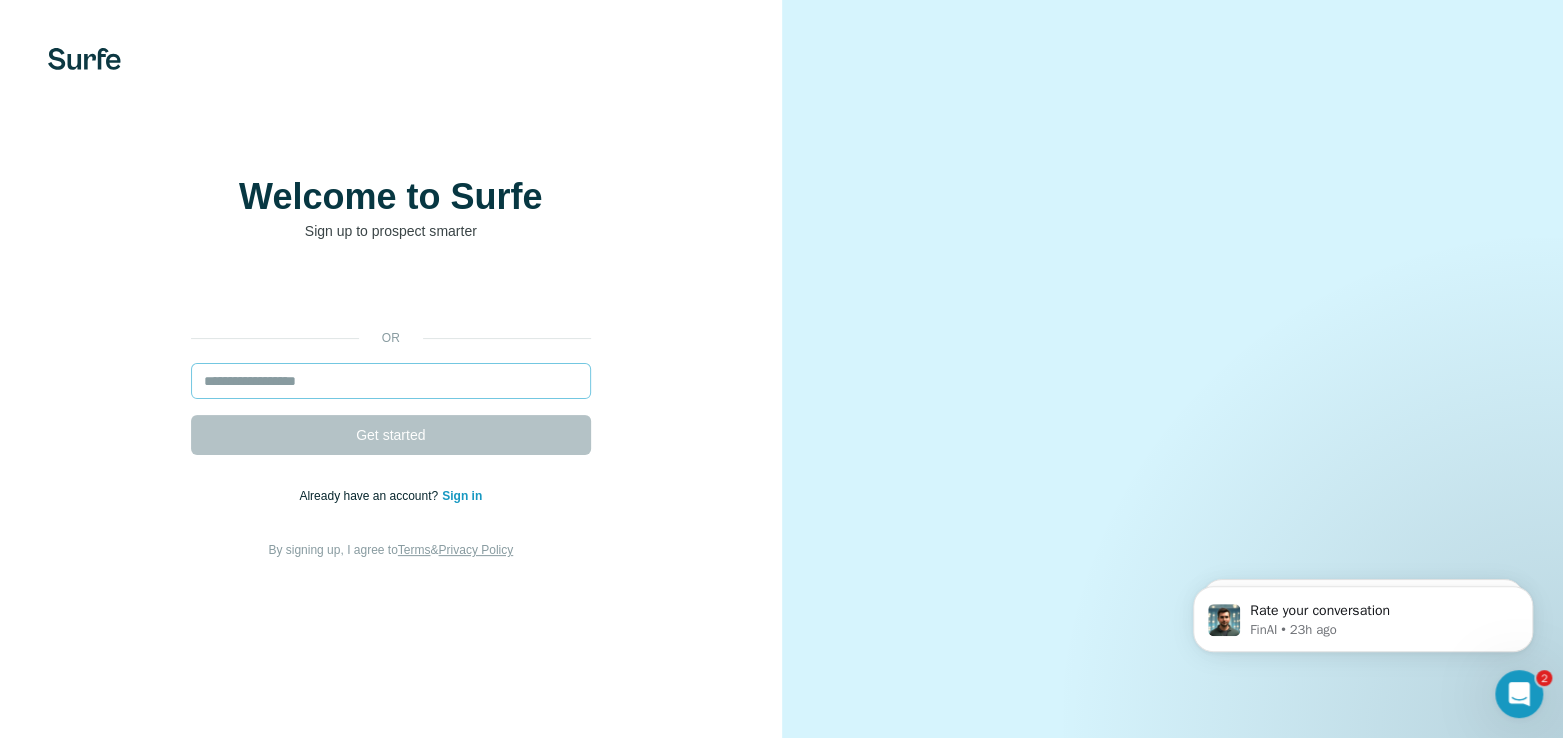 scroll, scrollTop: 0, scrollLeft: 0, axis: both 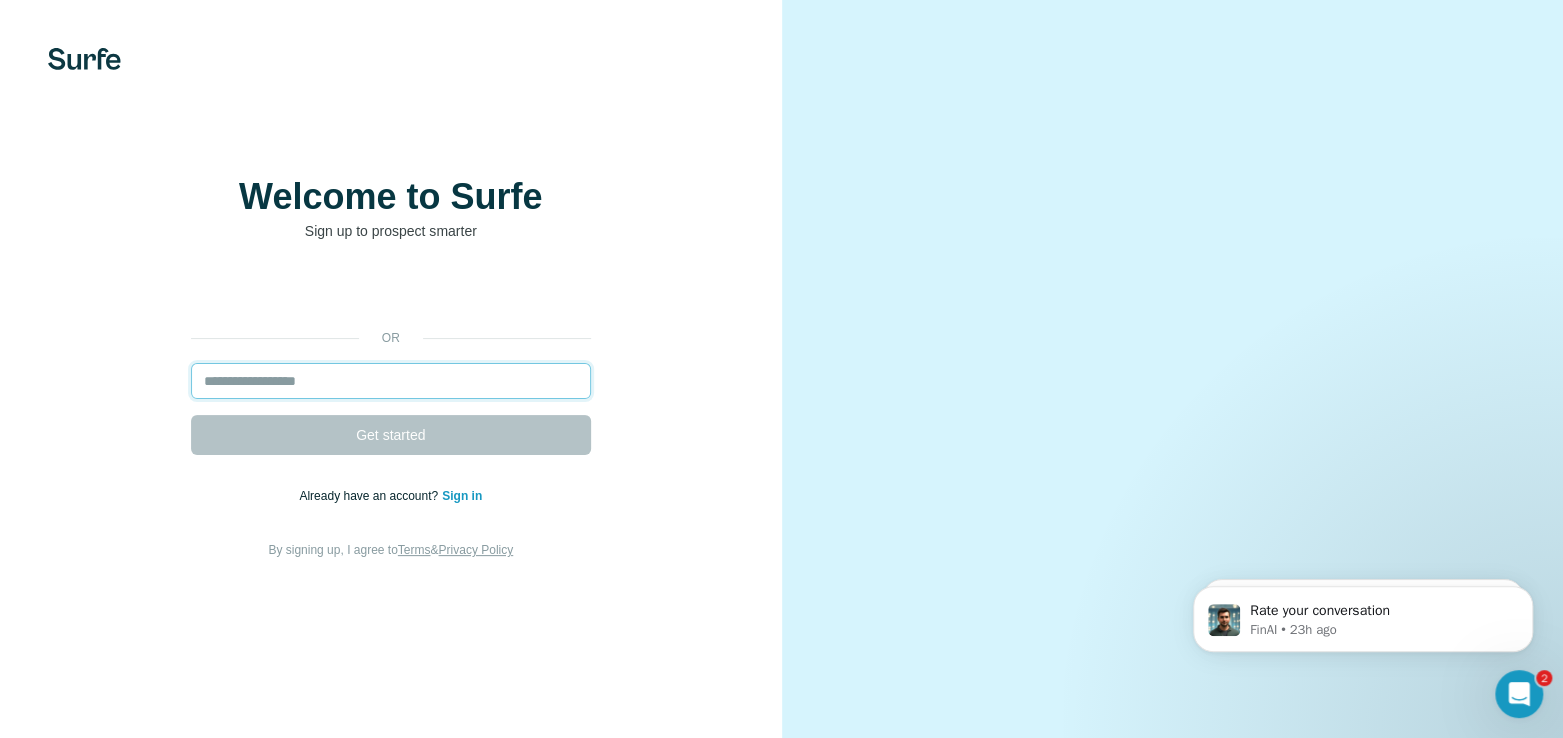 click at bounding box center [391, 381] 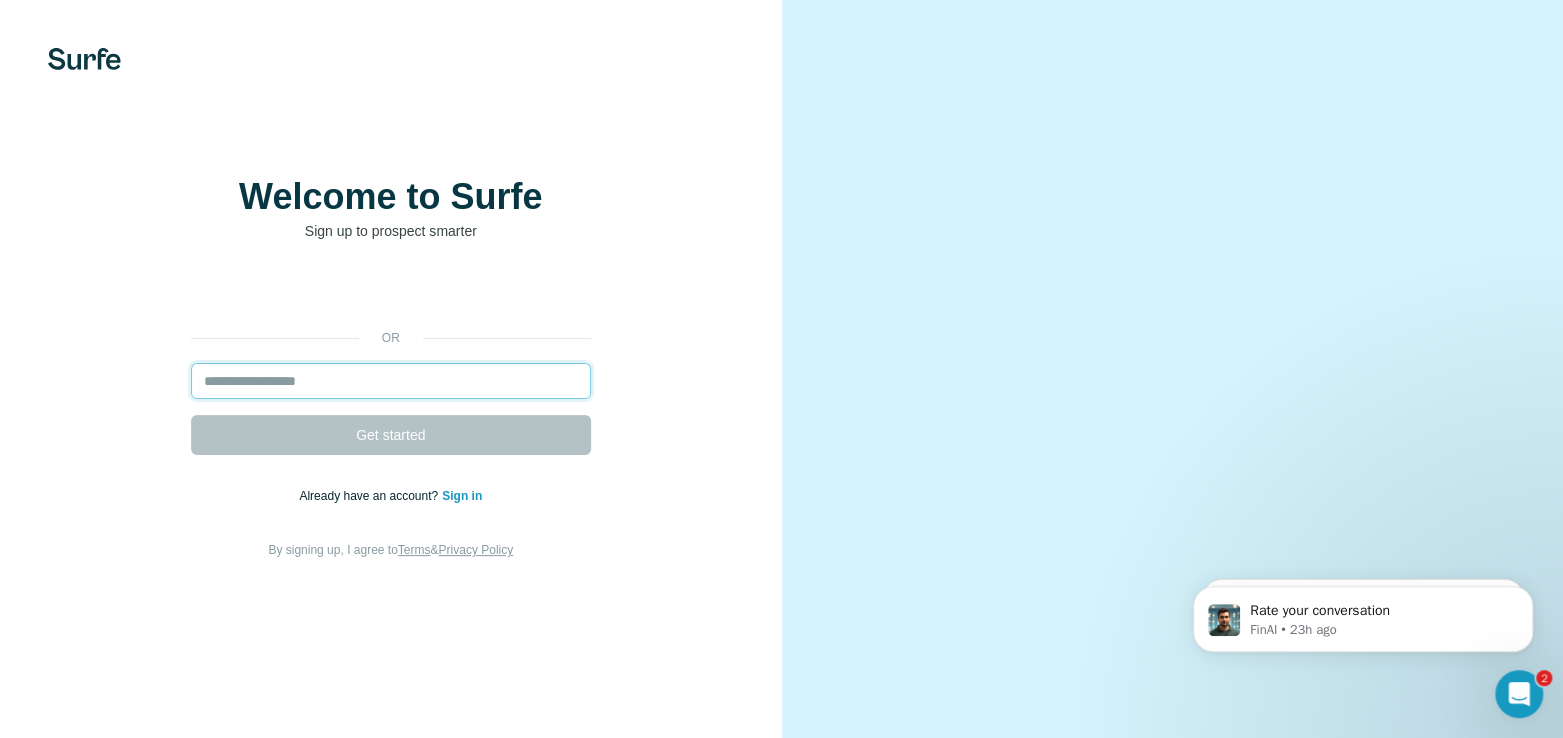 click at bounding box center (391, 381) 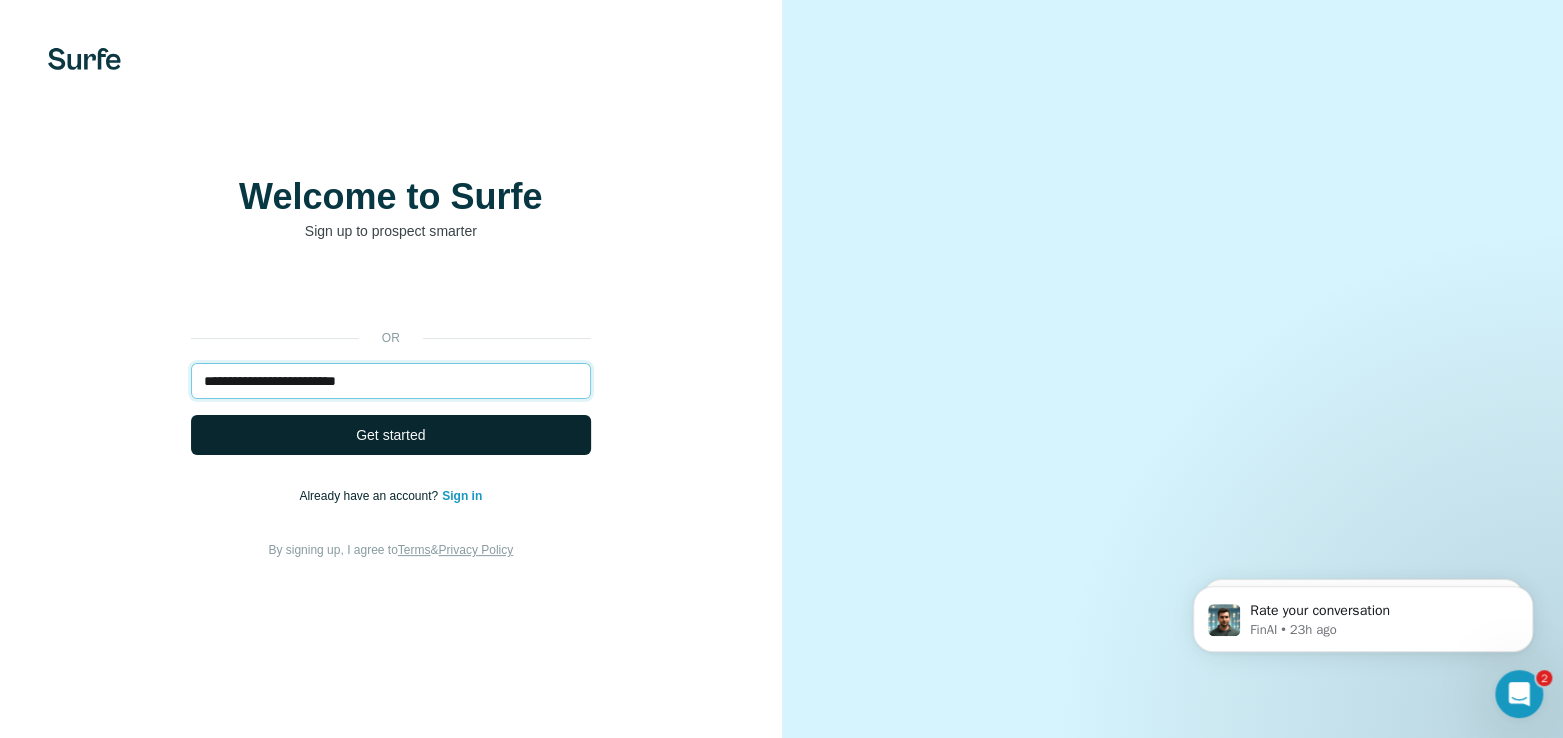 type on "**********" 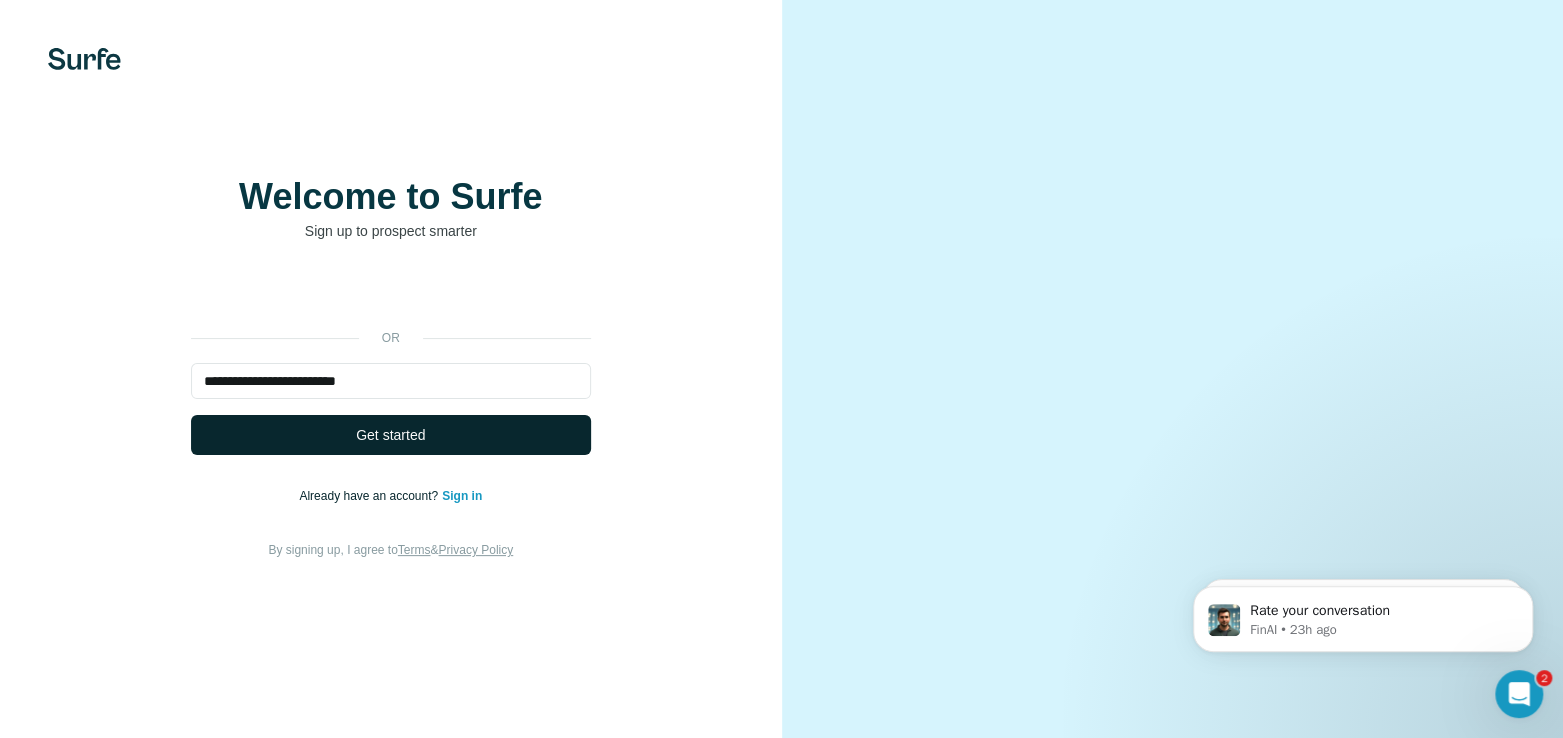 click on "Get started" at bounding box center (390, 435) 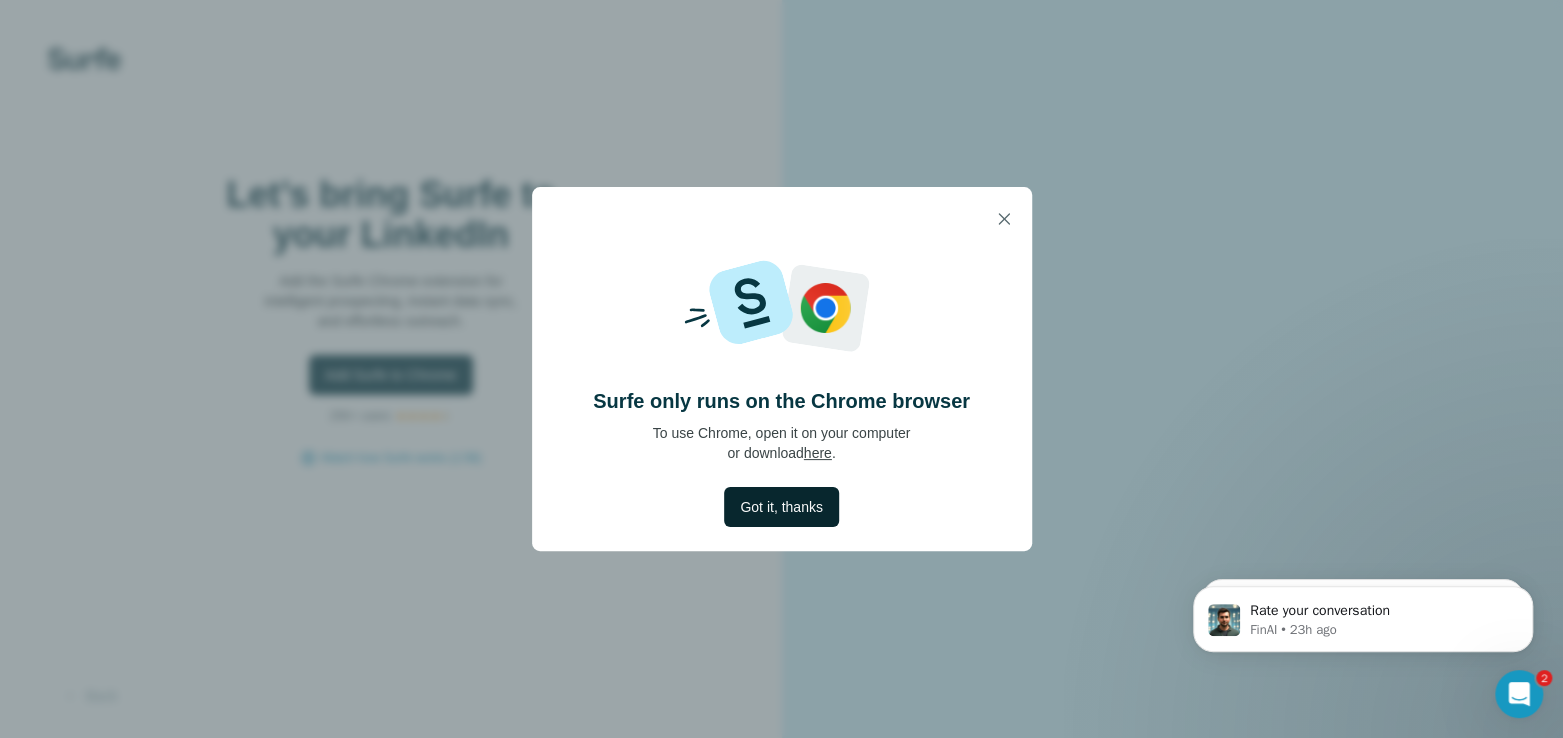 click on "Got it, thanks" at bounding box center (781, 507) 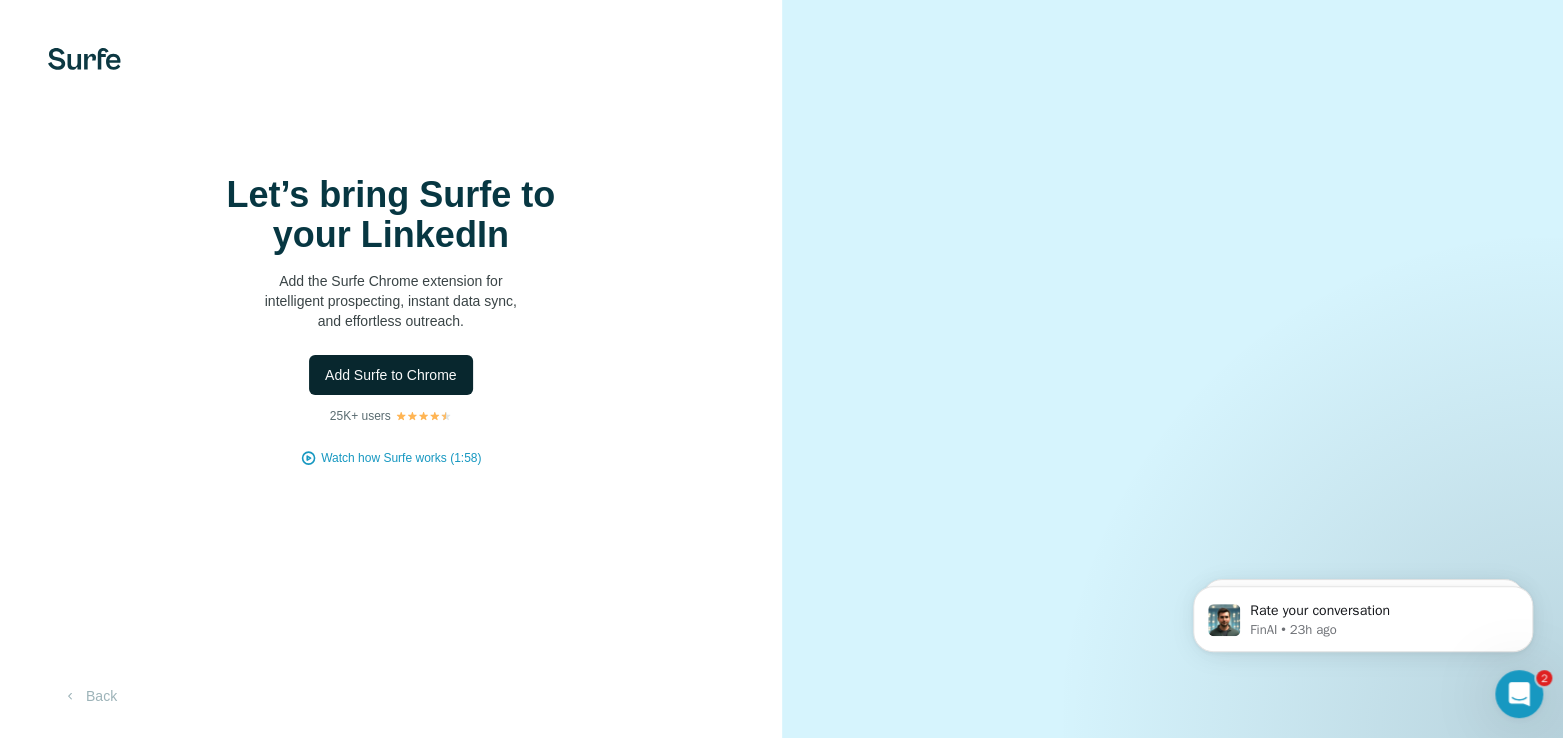 click on "Add Surfe to Chrome" at bounding box center [391, 375] 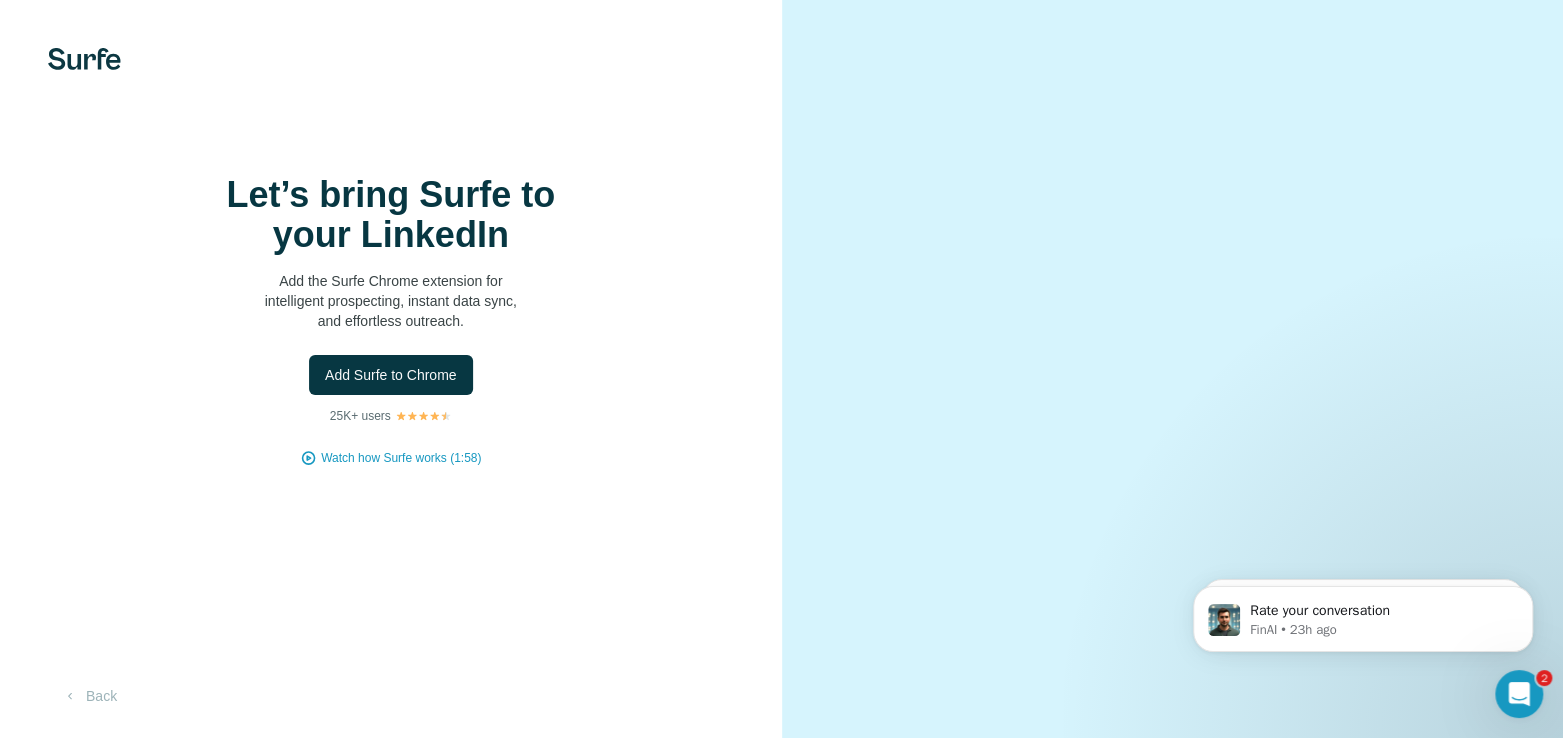 scroll, scrollTop: 0, scrollLeft: 0, axis: both 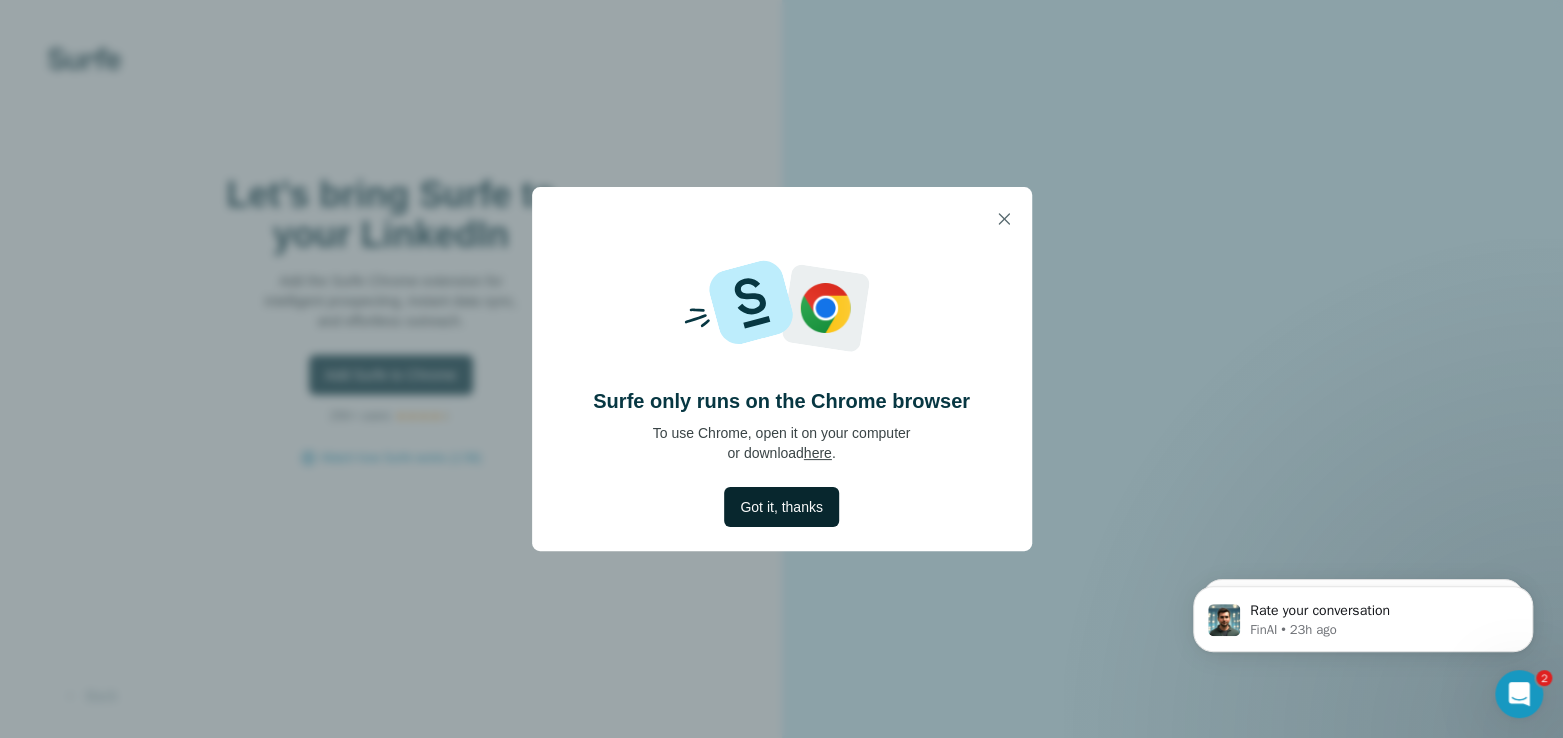 click on "Got it, thanks" at bounding box center [781, 507] 